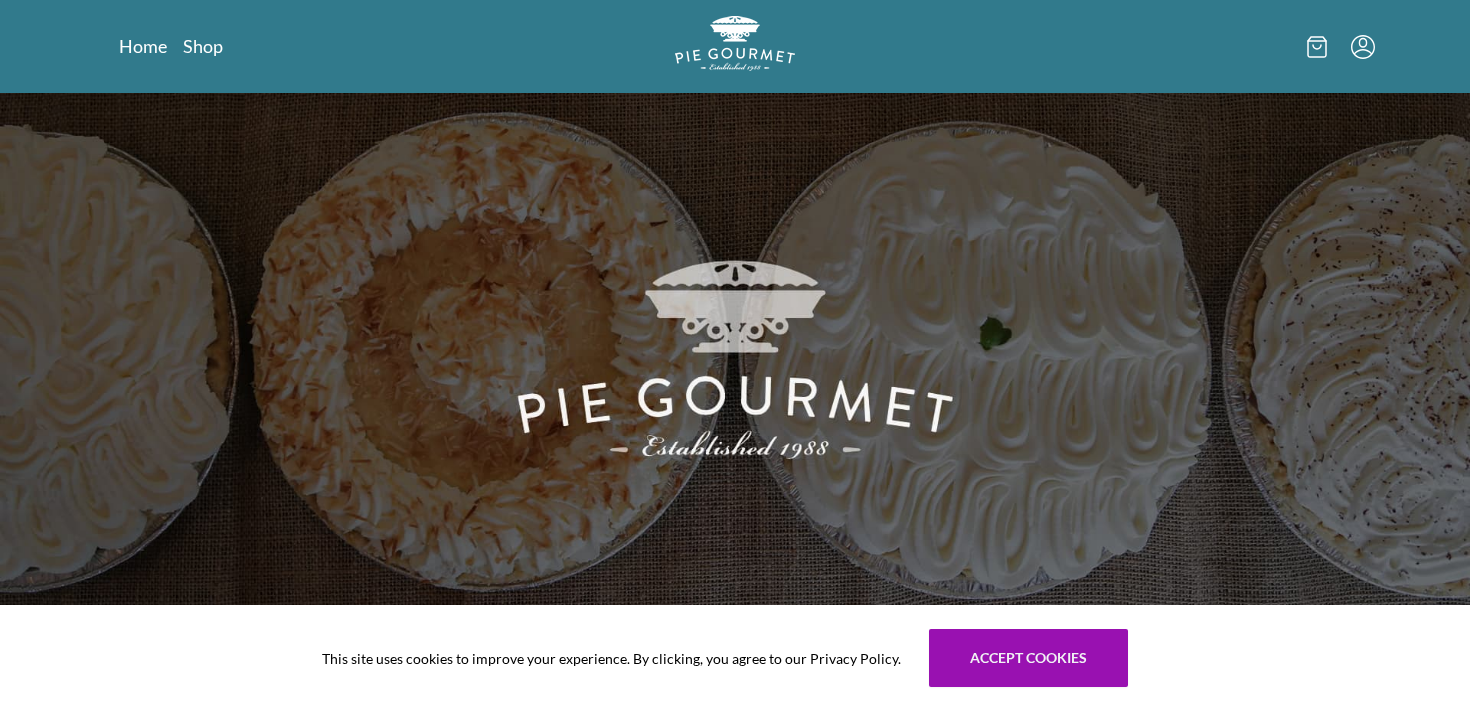 scroll, scrollTop: 0, scrollLeft: 0, axis: both 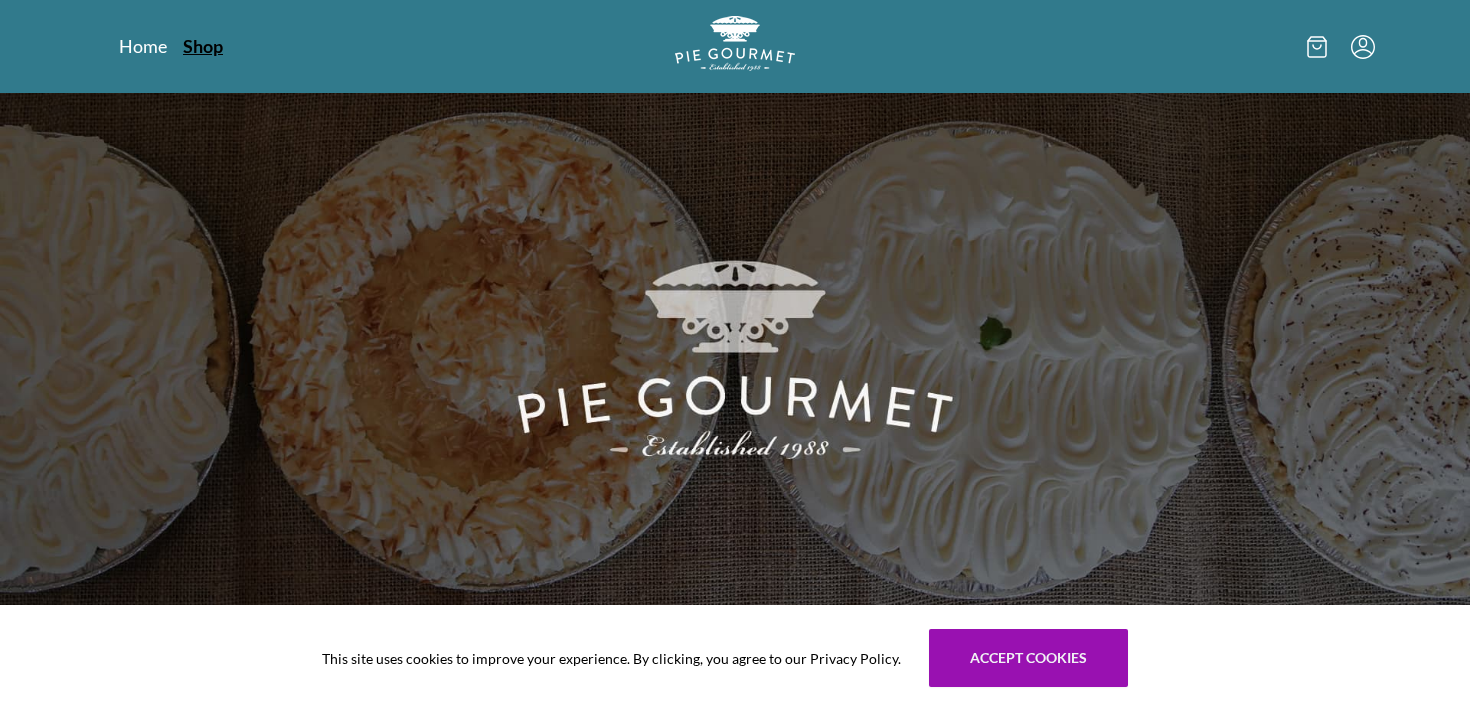 click on "Shop" at bounding box center [203, 46] 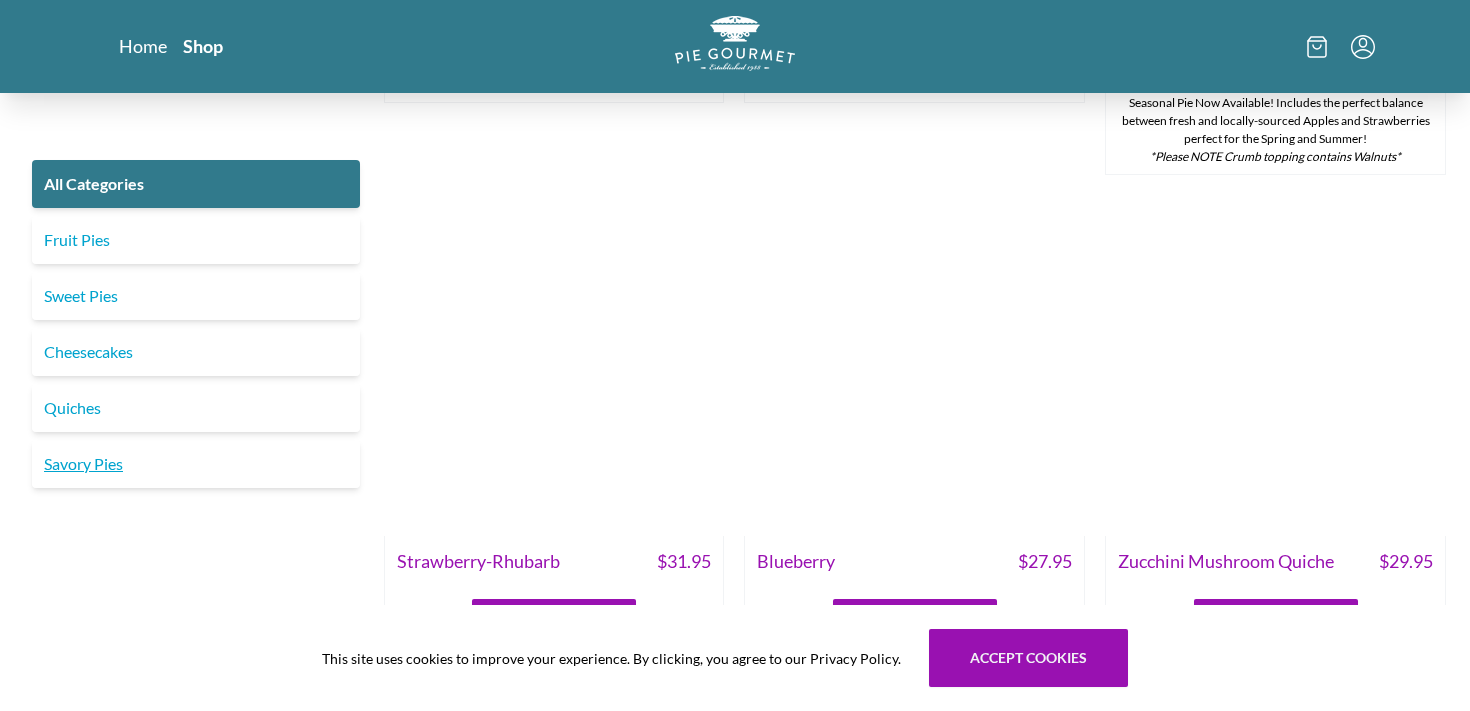 scroll, scrollTop: 978, scrollLeft: 0, axis: vertical 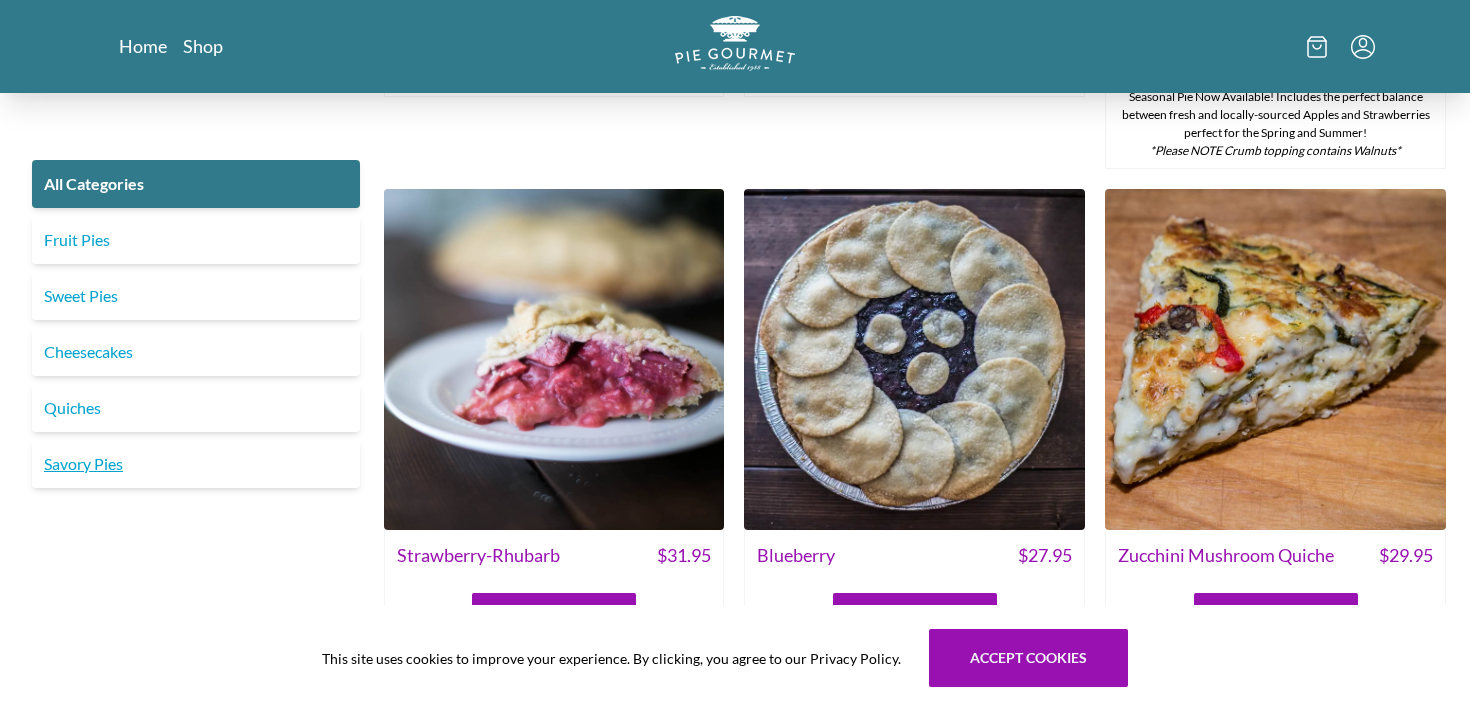 click on "Savory Pies" at bounding box center [196, 464] 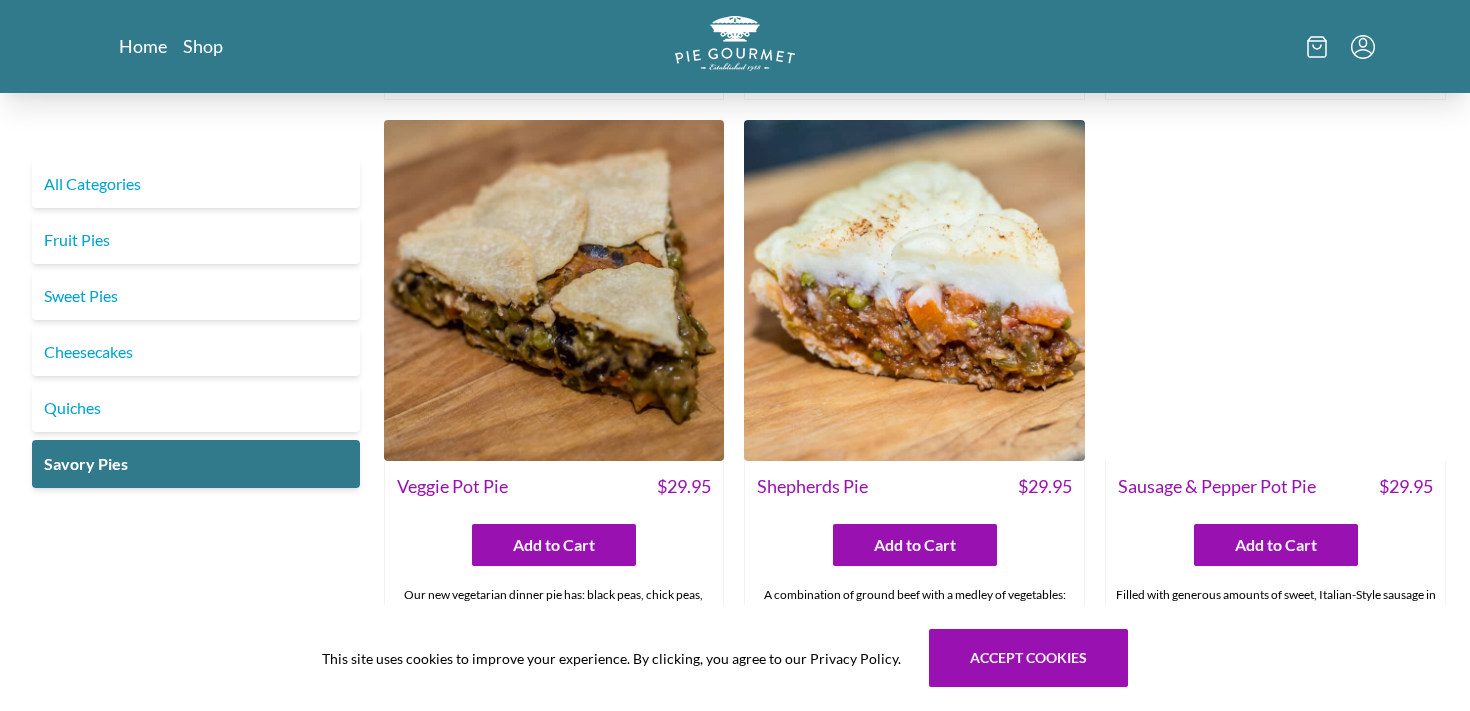 scroll, scrollTop: 0, scrollLeft: 0, axis: both 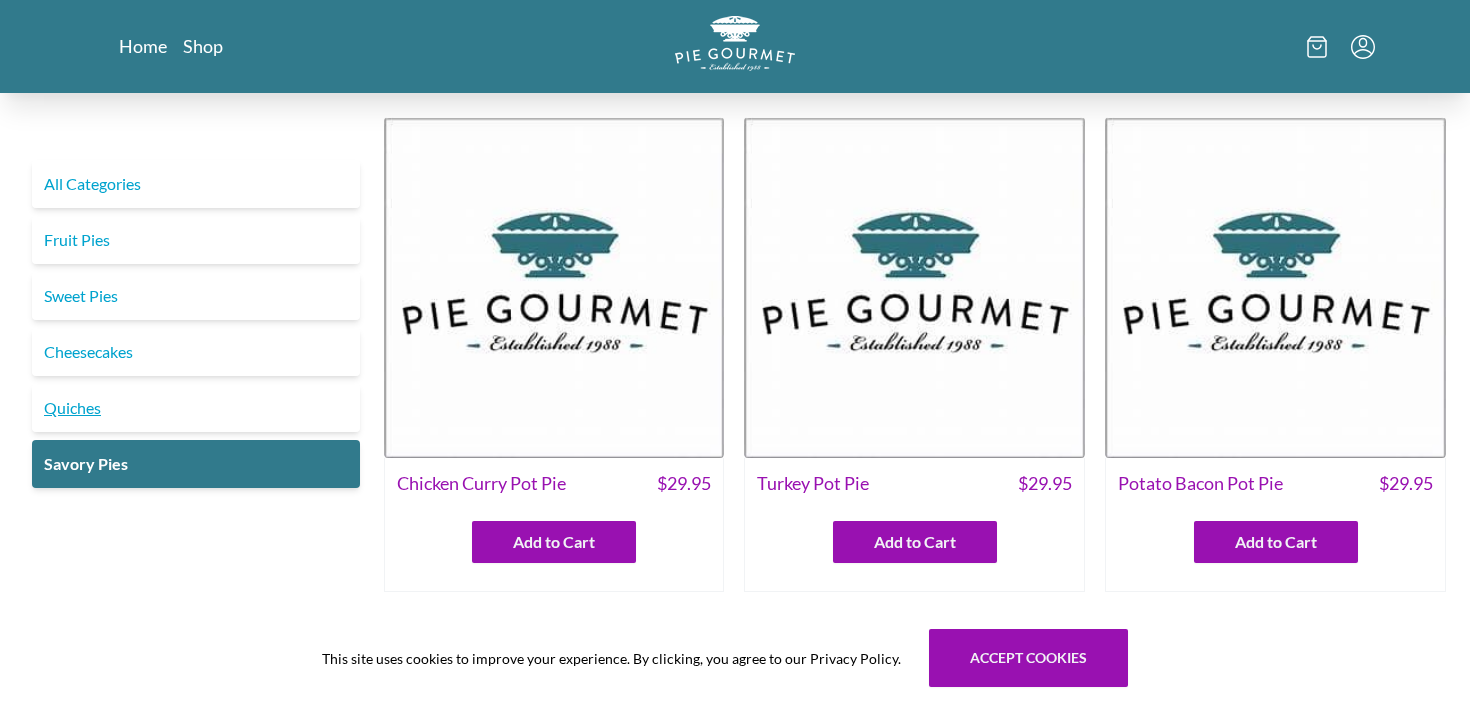 click on "Quiches" at bounding box center [196, 408] 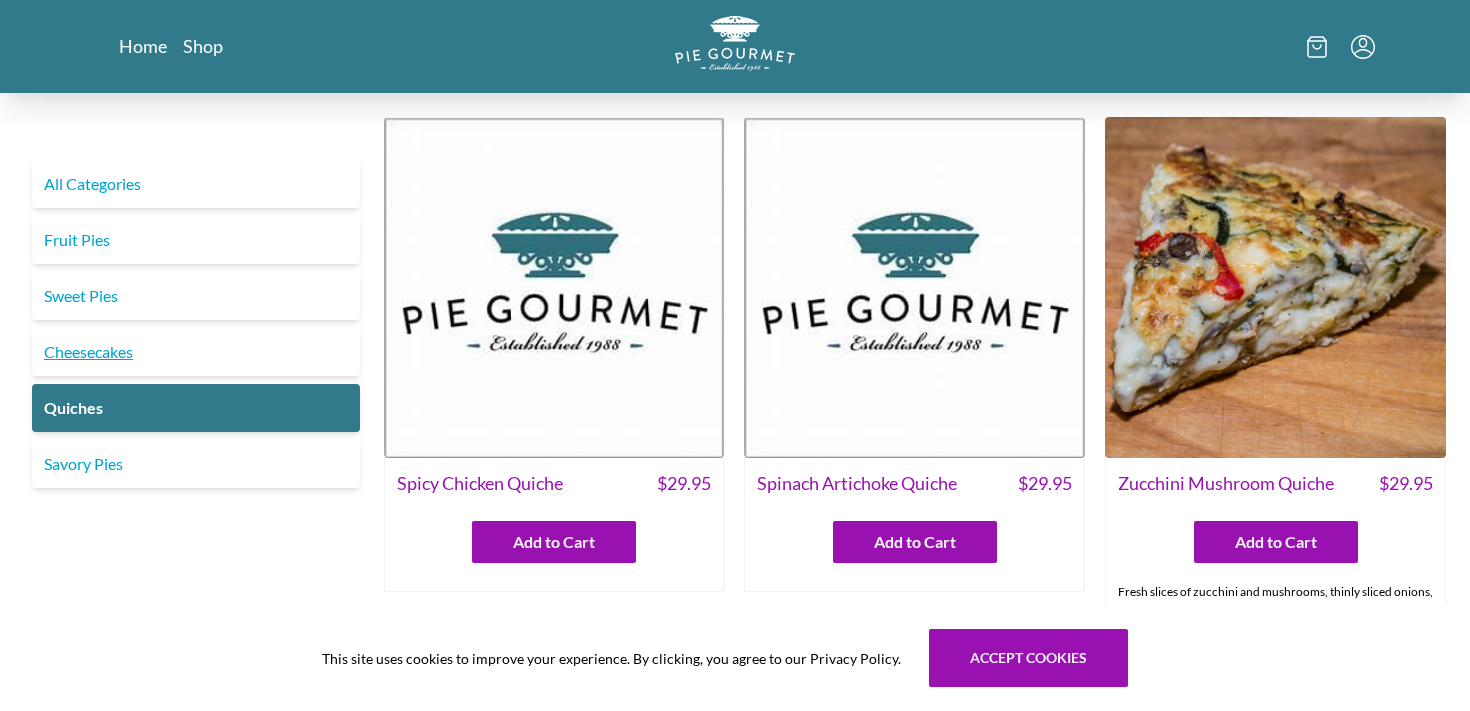 click on "Cheesecakes" at bounding box center (196, 352) 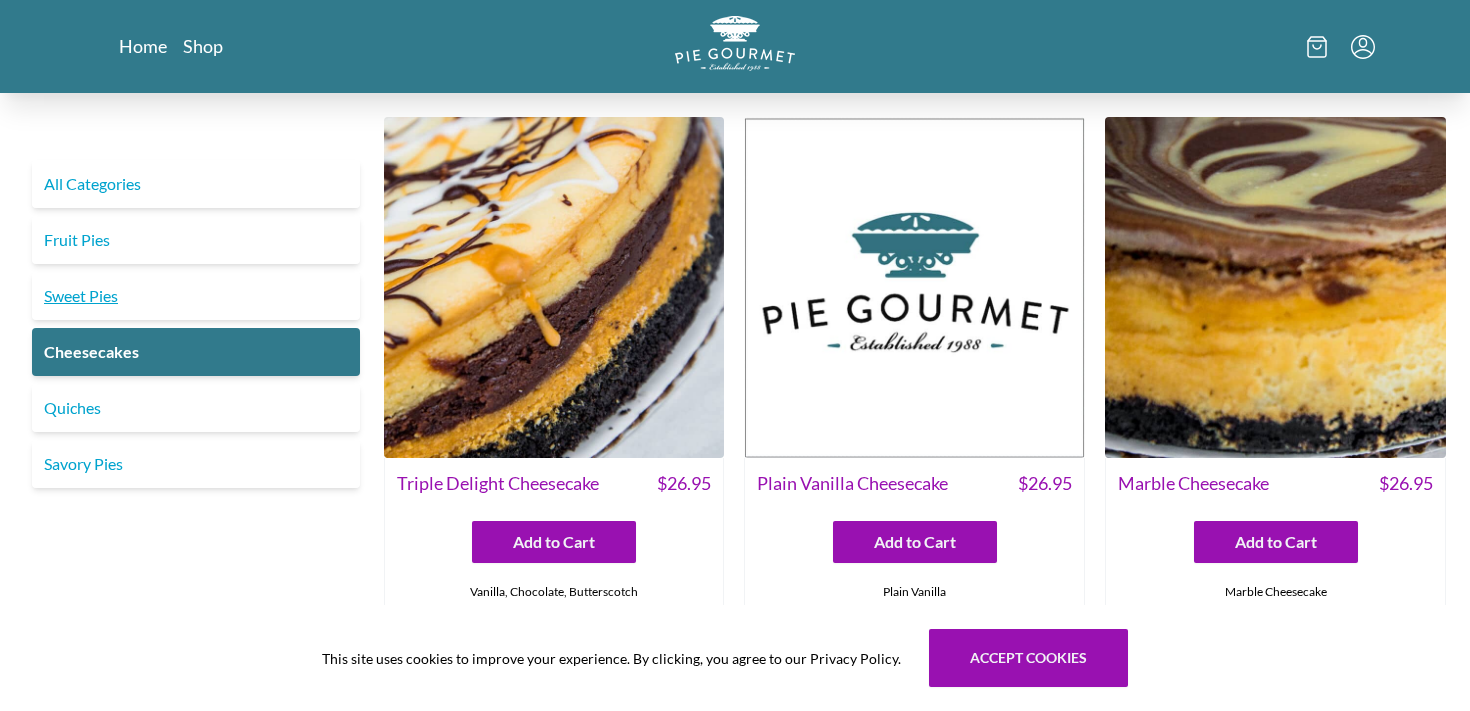 click on "Sweet Pies" at bounding box center (196, 296) 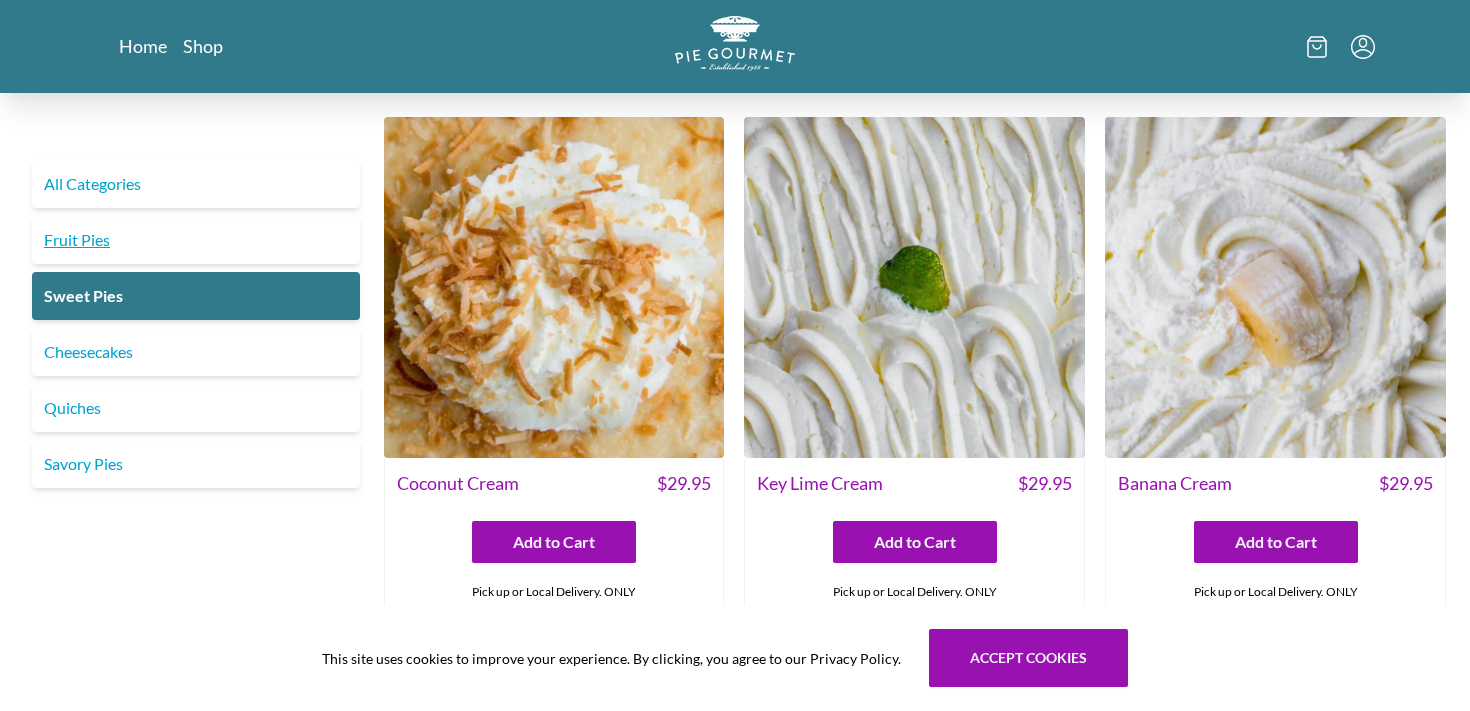 click on "Fruit Pies" at bounding box center (196, 240) 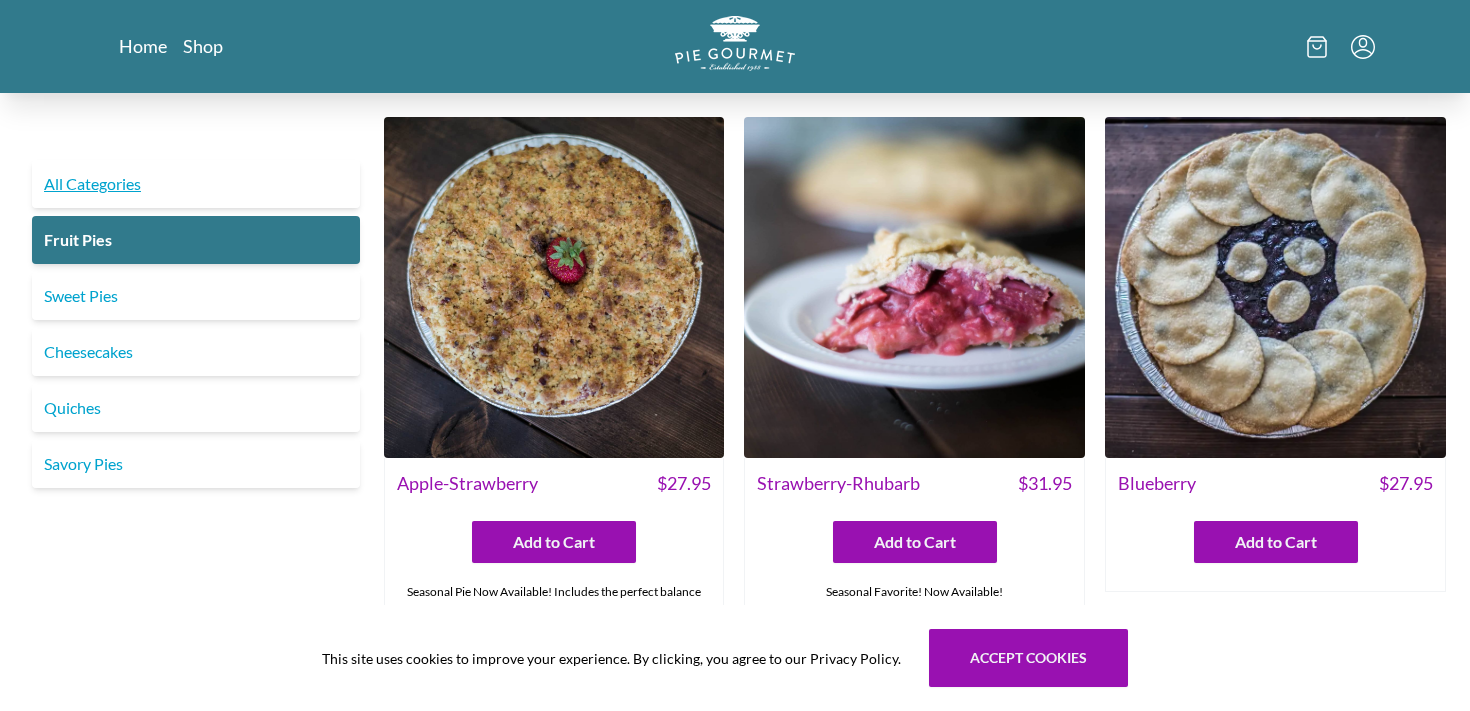 click on "All Categories" at bounding box center [196, 184] 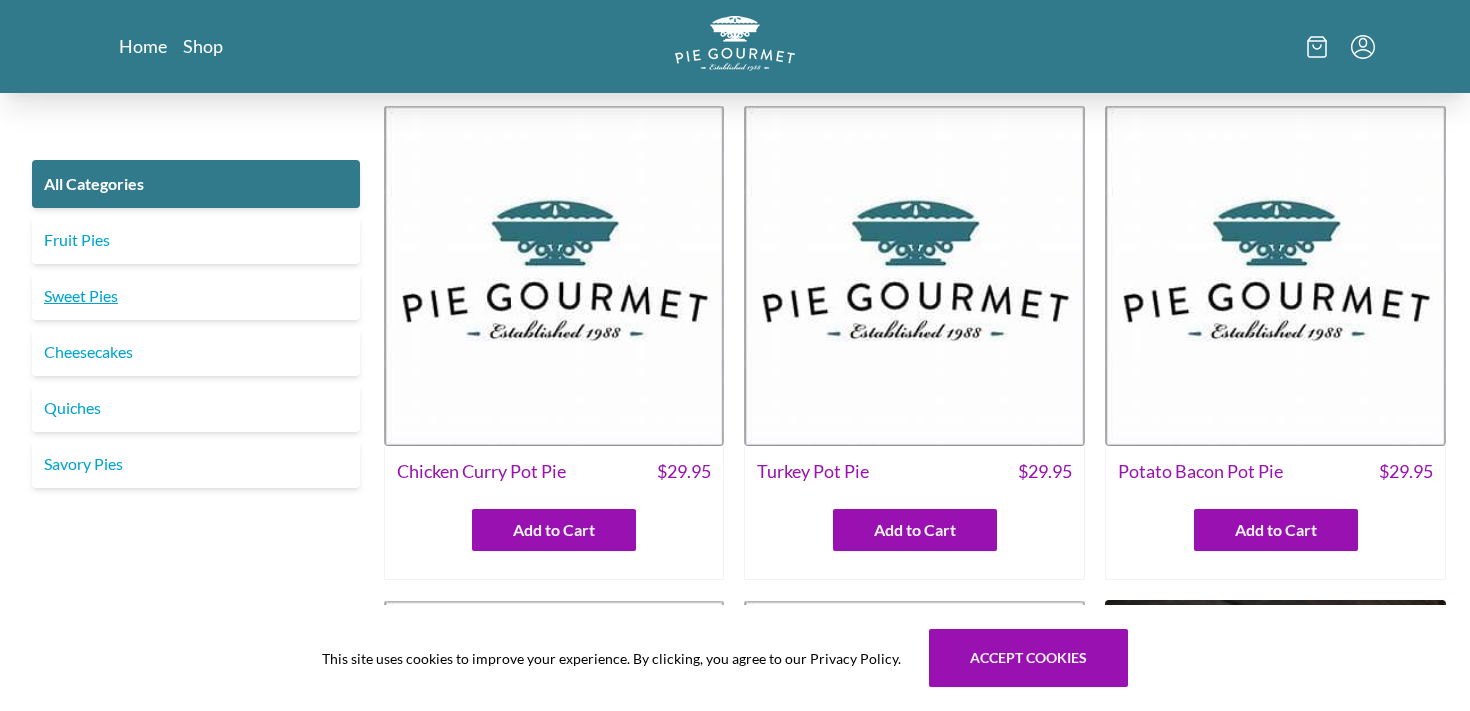 click on "Sweet Pies" at bounding box center (196, 296) 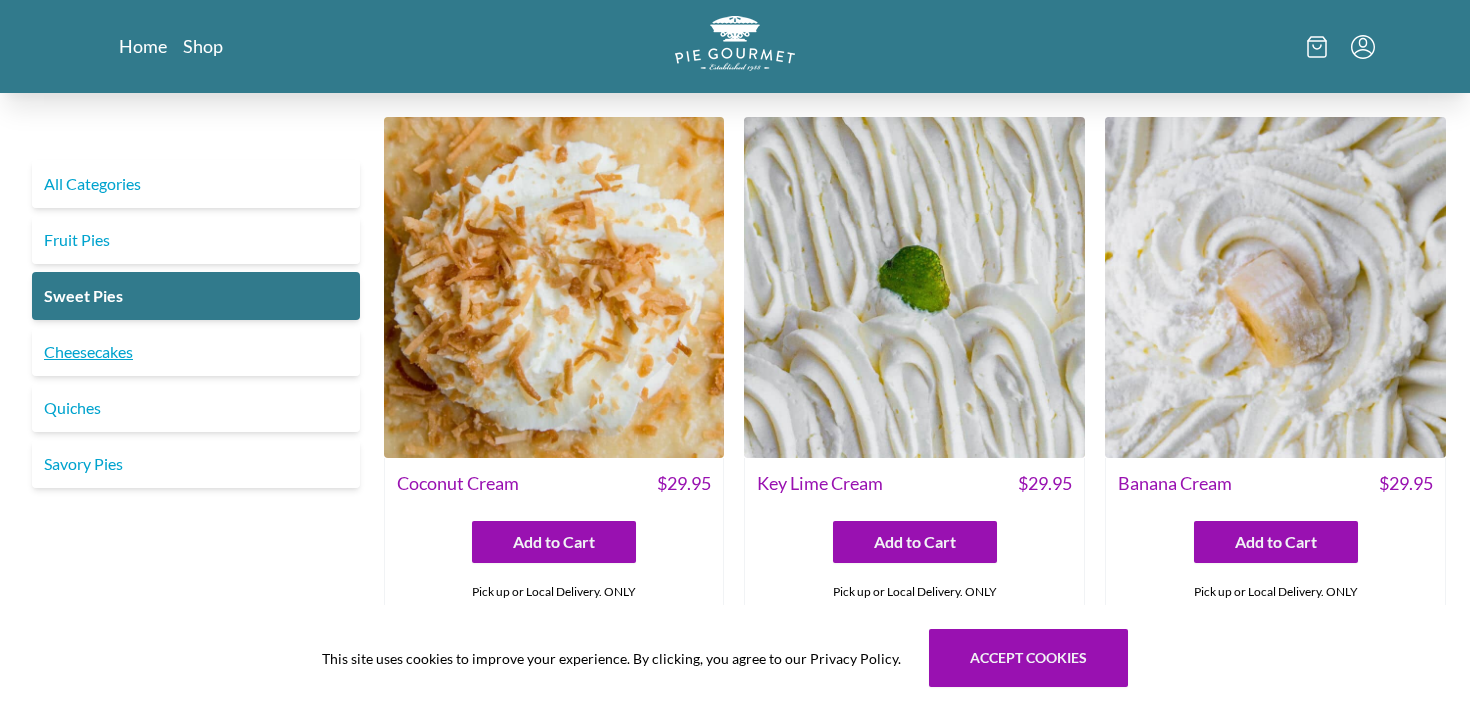 click on "Cheesecakes" at bounding box center (196, 352) 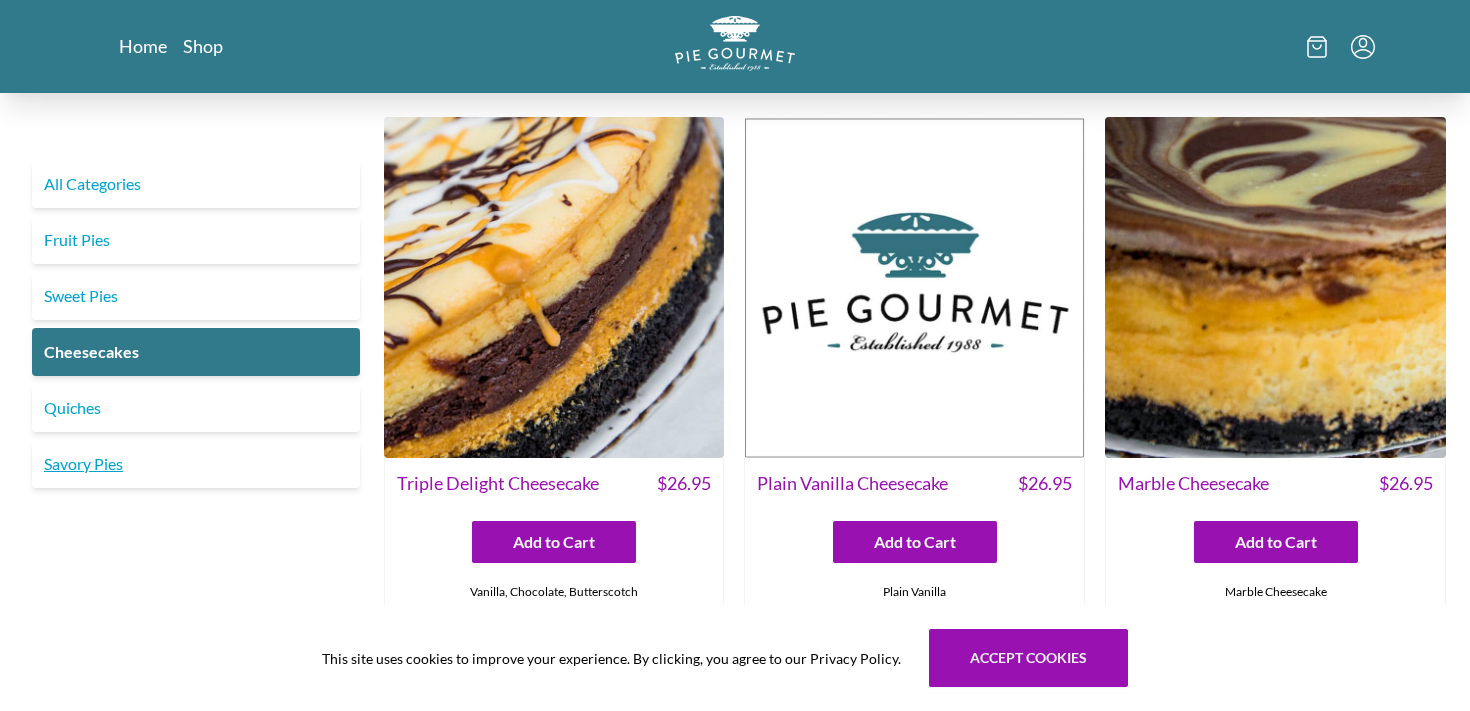 click on "Savory Pies" at bounding box center (196, 464) 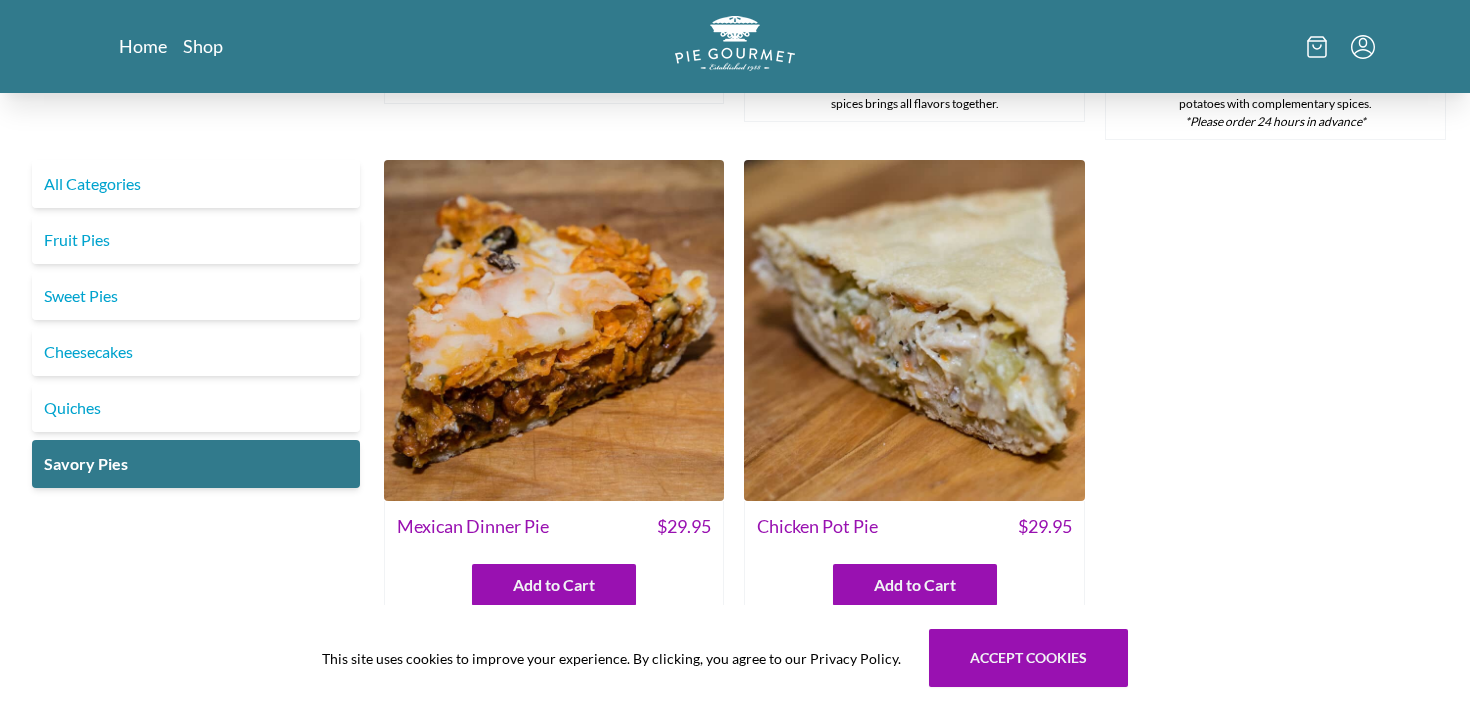 scroll, scrollTop: 1083, scrollLeft: 0, axis: vertical 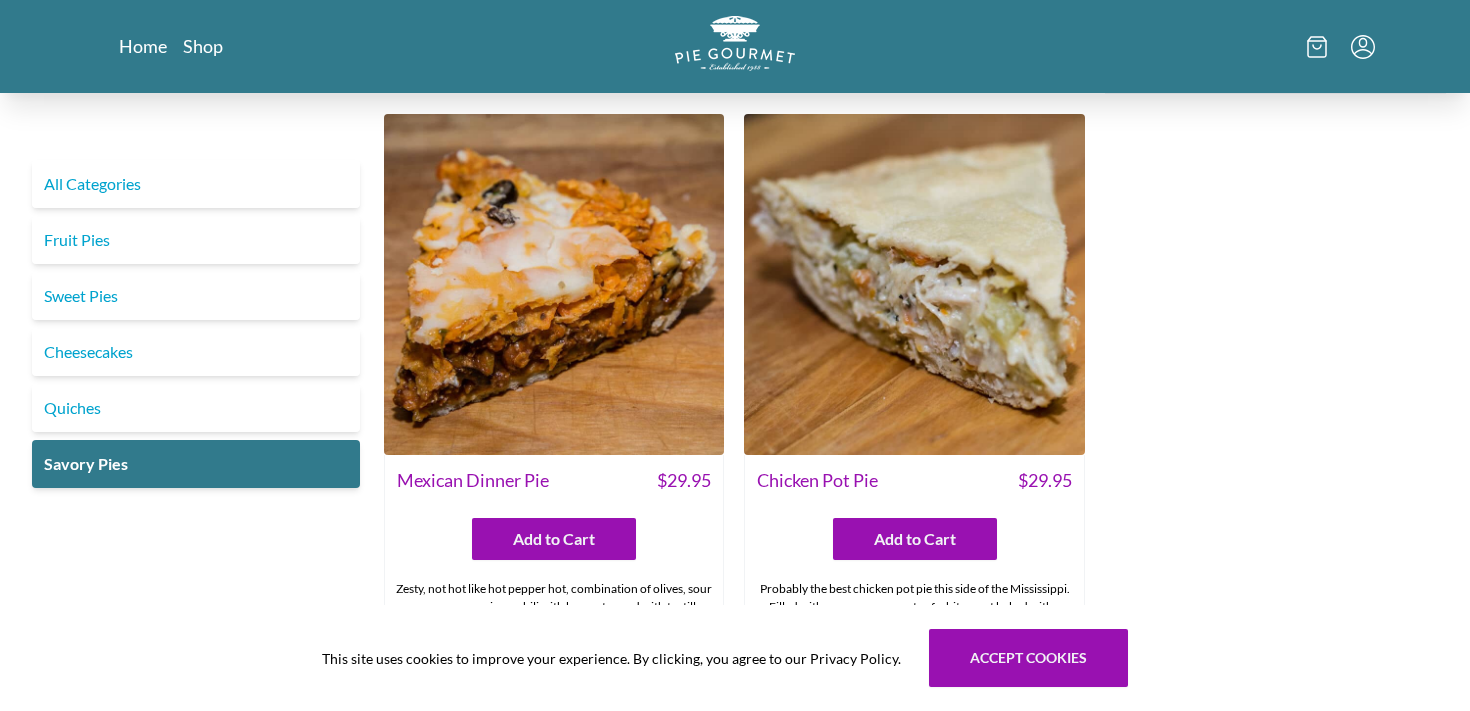 click at bounding box center (554, 284) 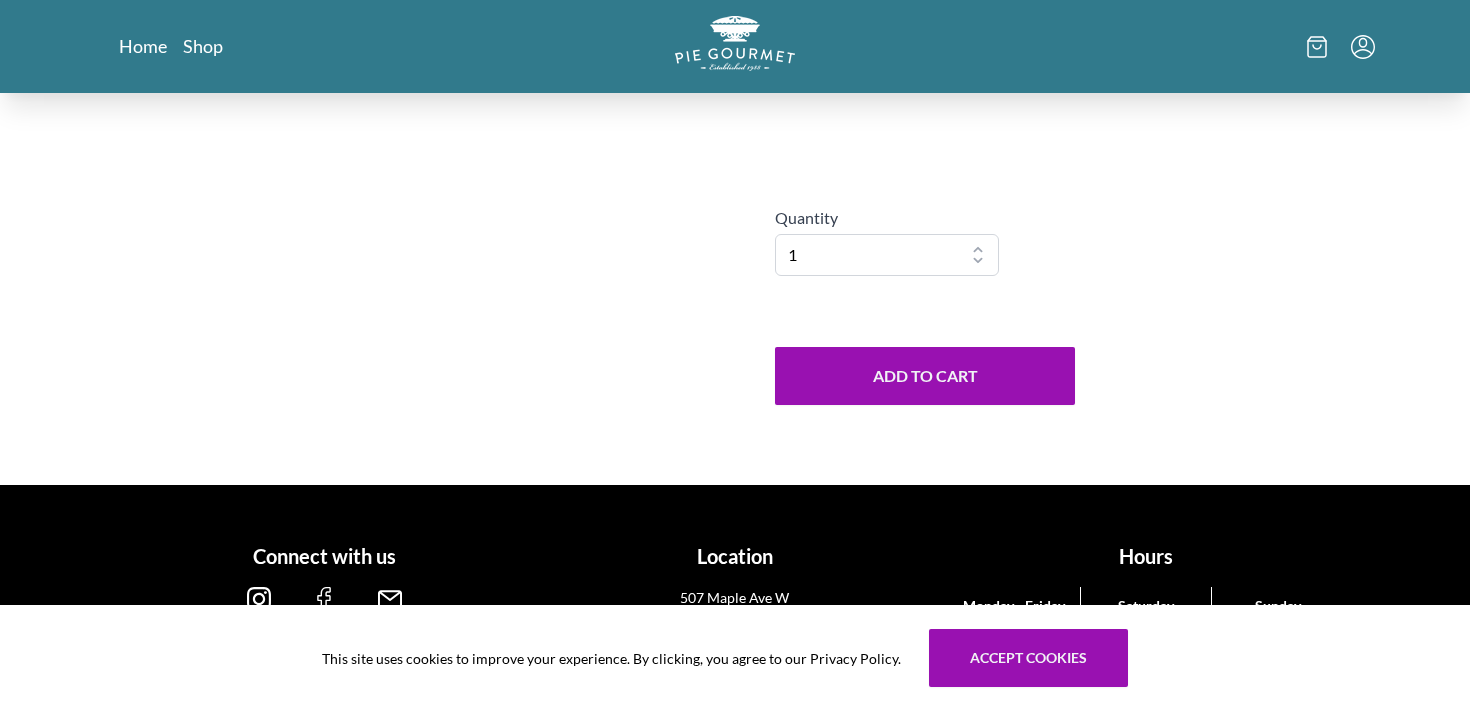scroll, scrollTop: 0, scrollLeft: 0, axis: both 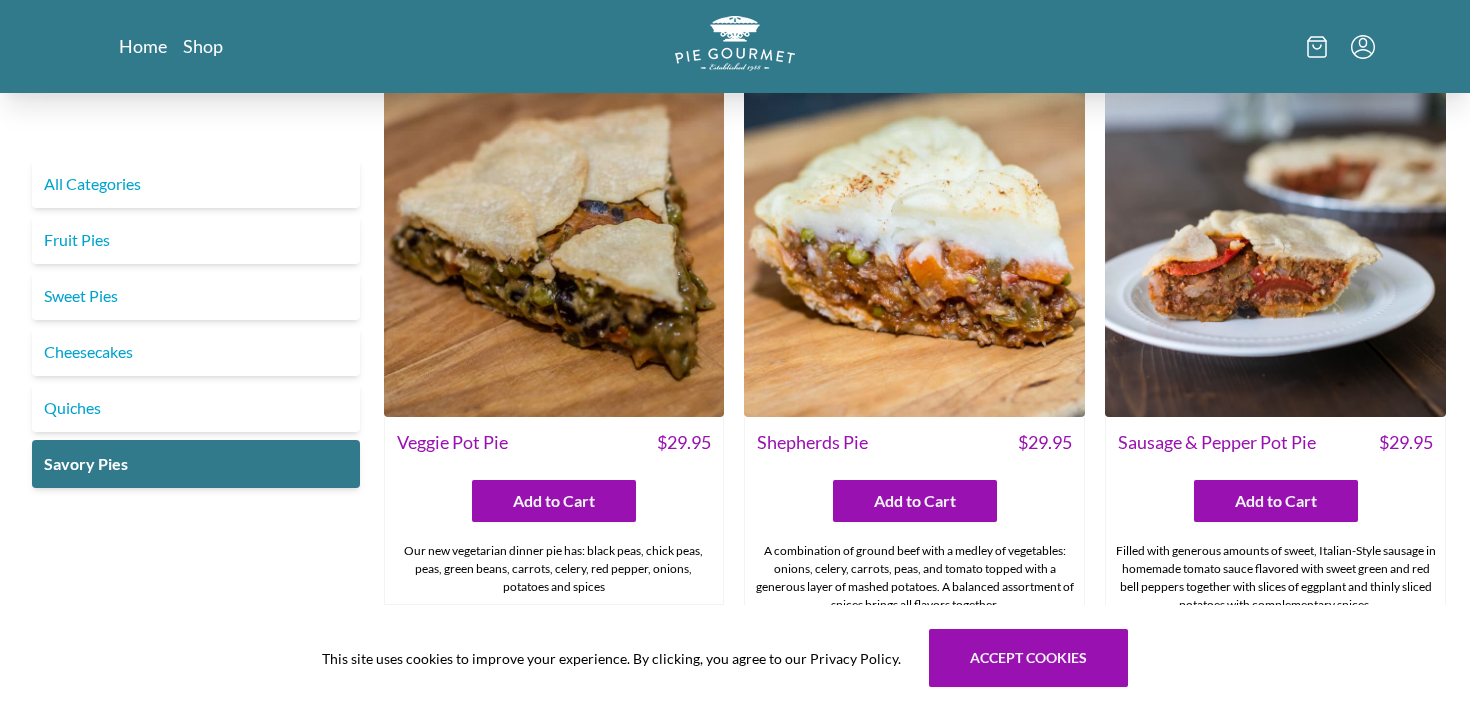 click at bounding box center [1275, 246] 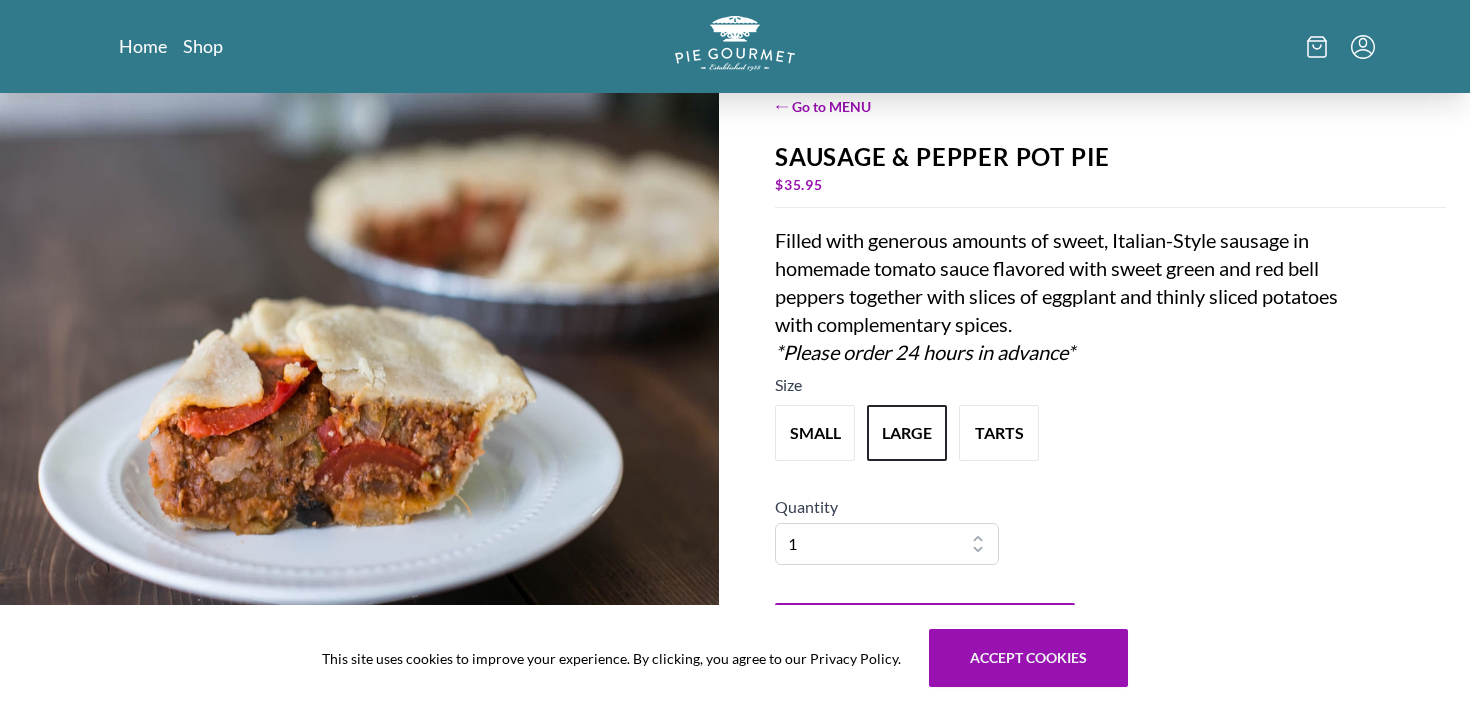 scroll, scrollTop: 71, scrollLeft: 0, axis: vertical 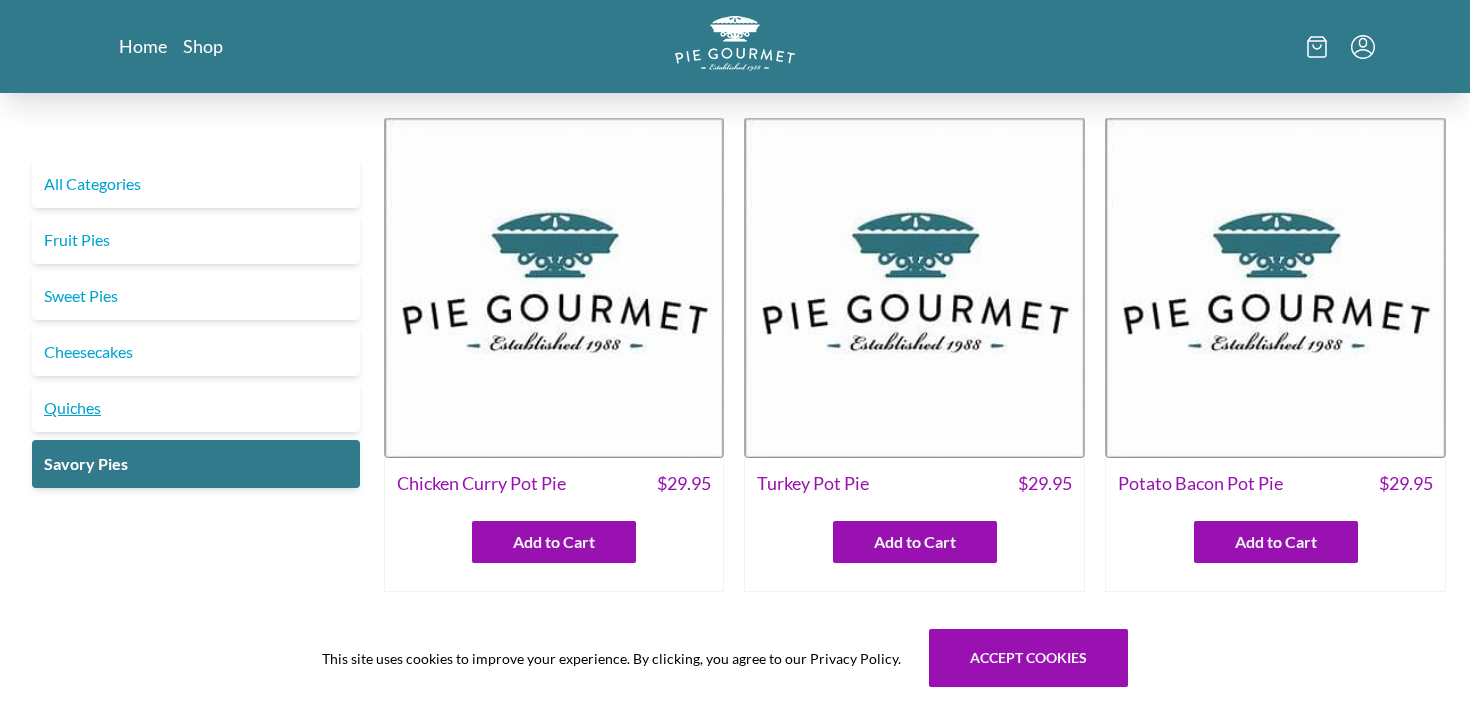 click on "Quiches" at bounding box center [196, 408] 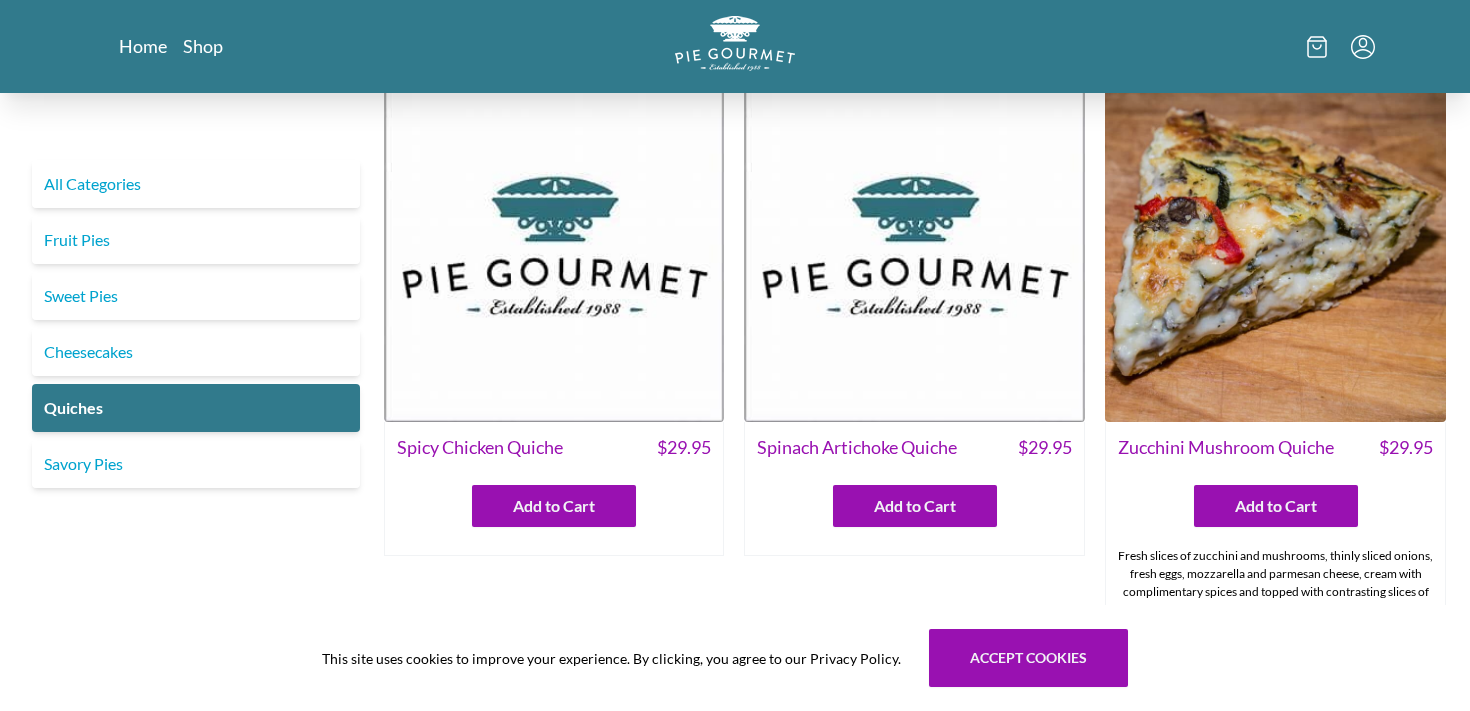 scroll, scrollTop: 72, scrollLeft: 0, axis: vertical 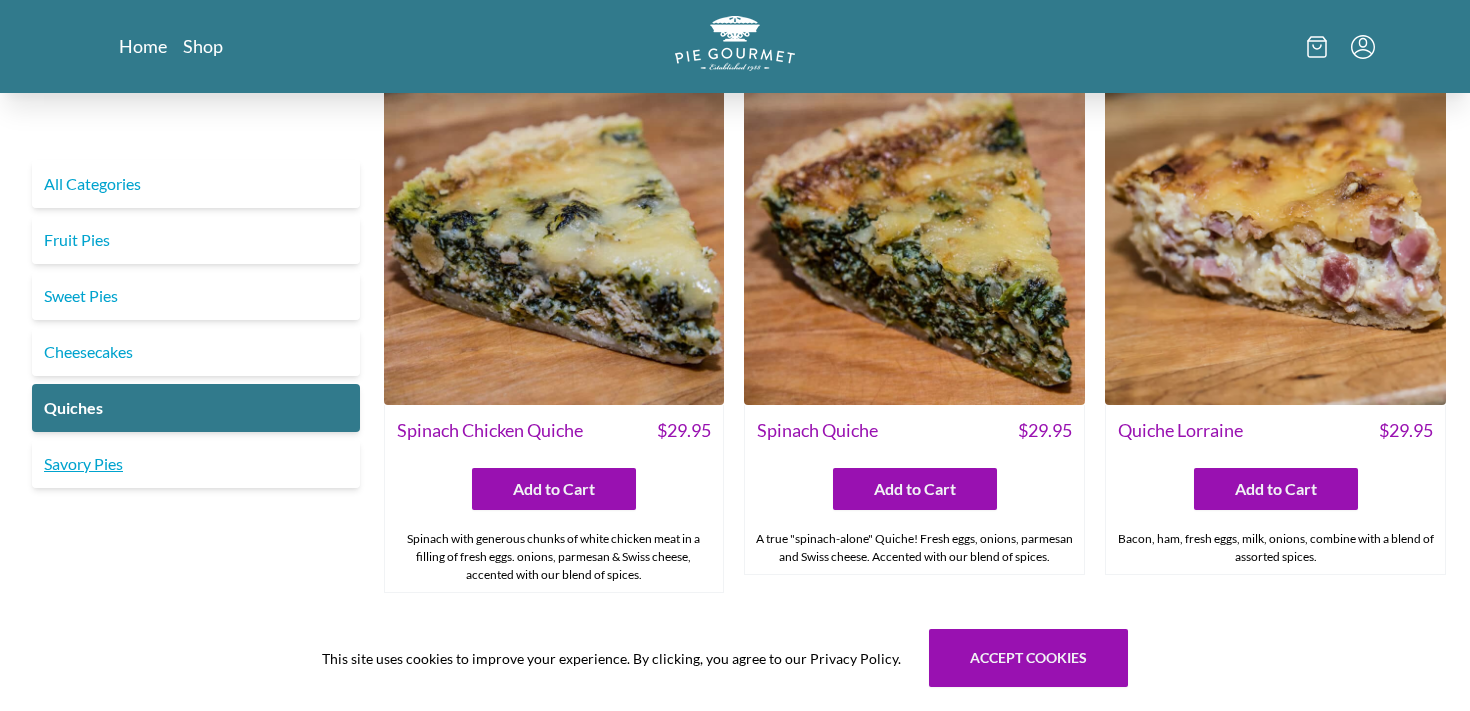 click on "Savory Pies" at bounding box center [196, 464] 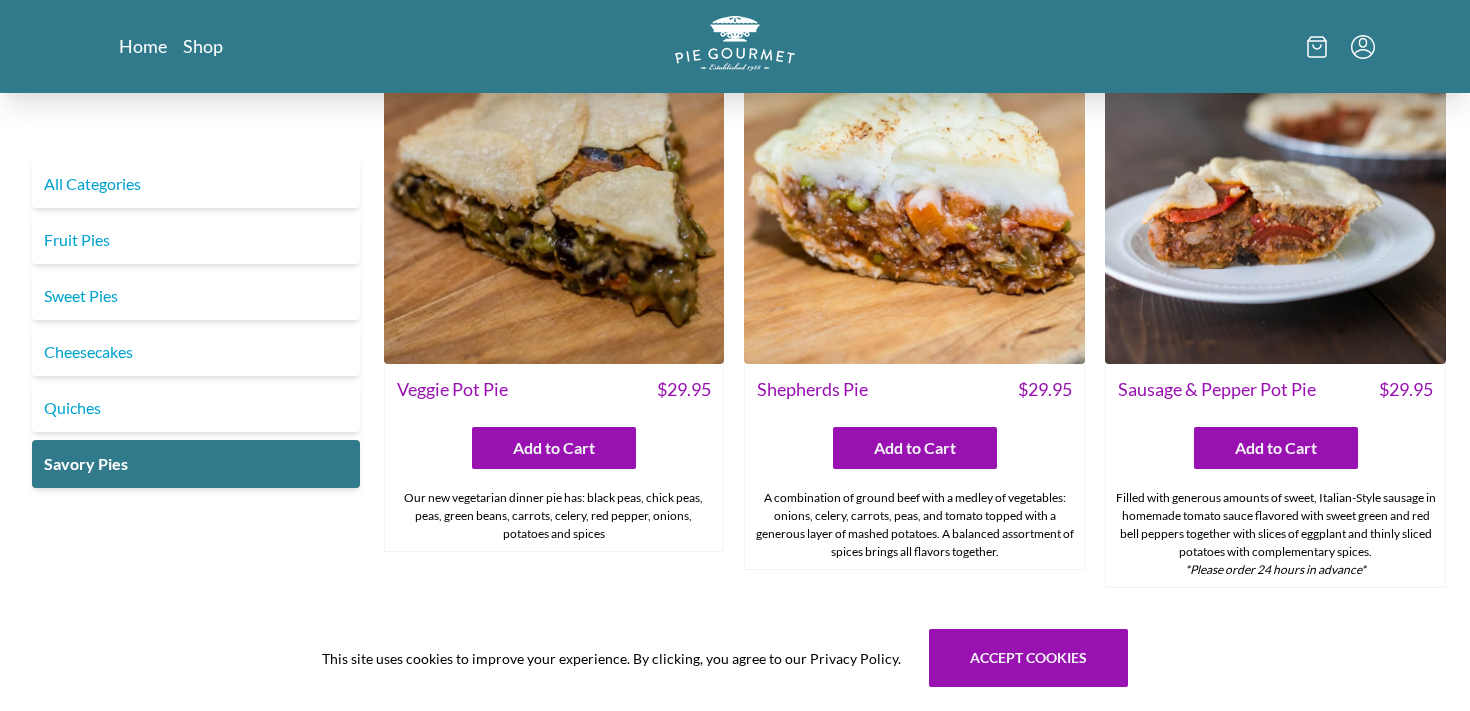 scroll, scrollTop: 600, scrollLeft: 0, axis: vertical 